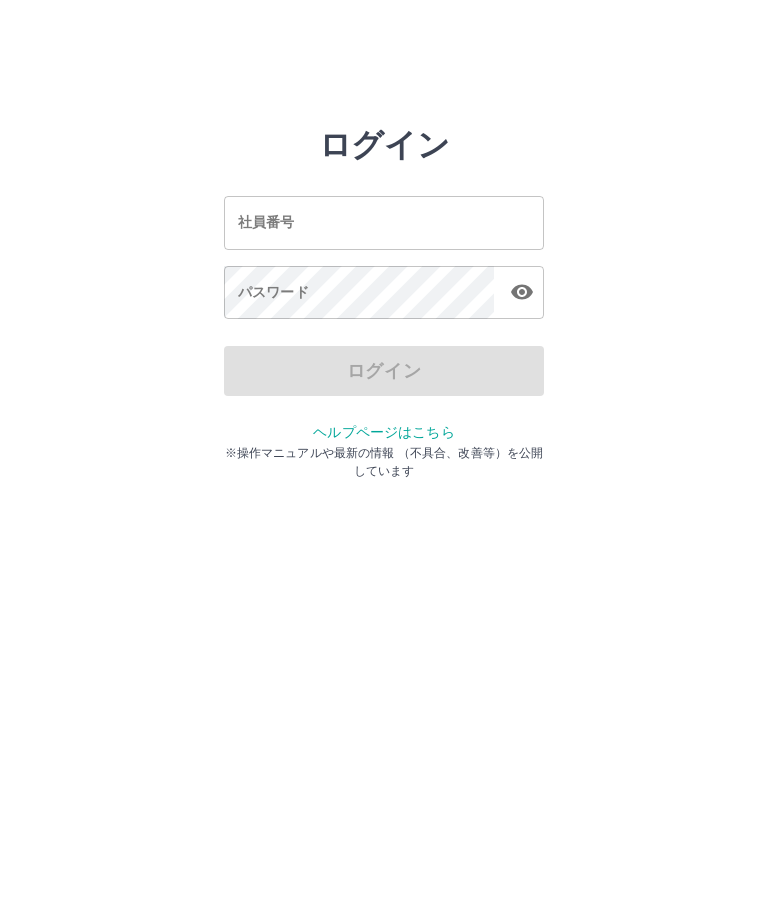 click on "社員番号" at bounding box center (384, 222) 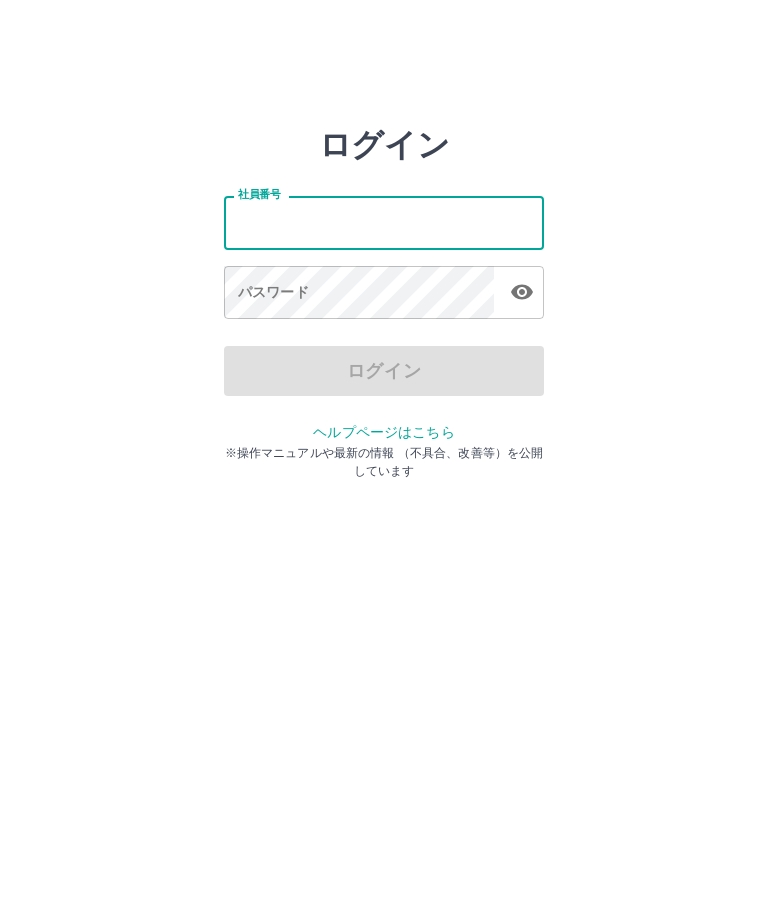 scroll, scrollTop: 0, scrollLeft: 0, axis: both 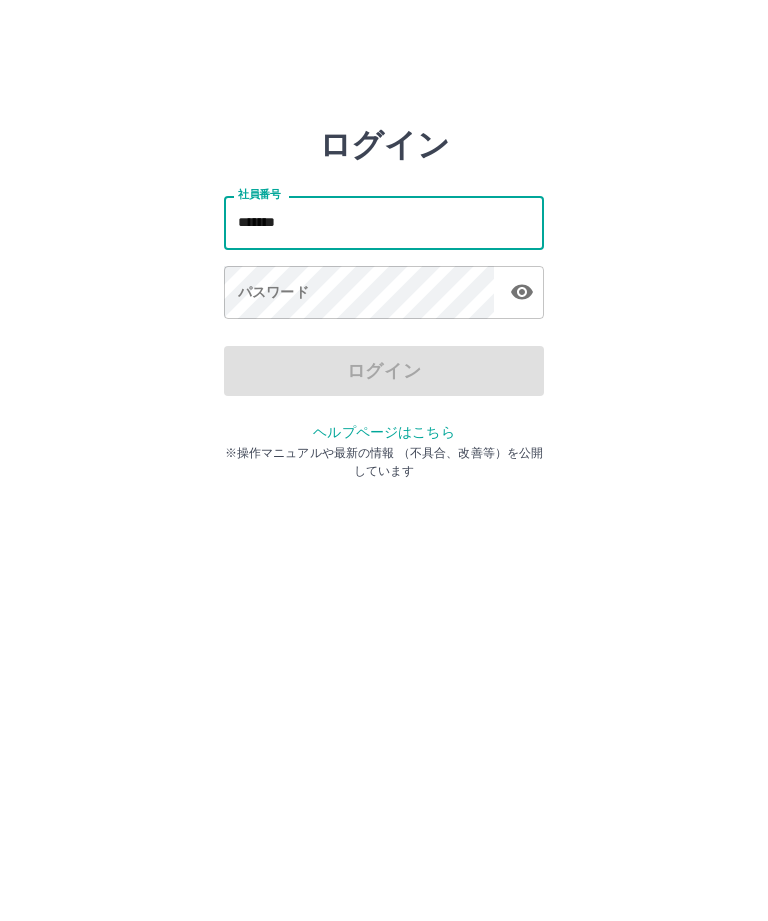 type on "*******" 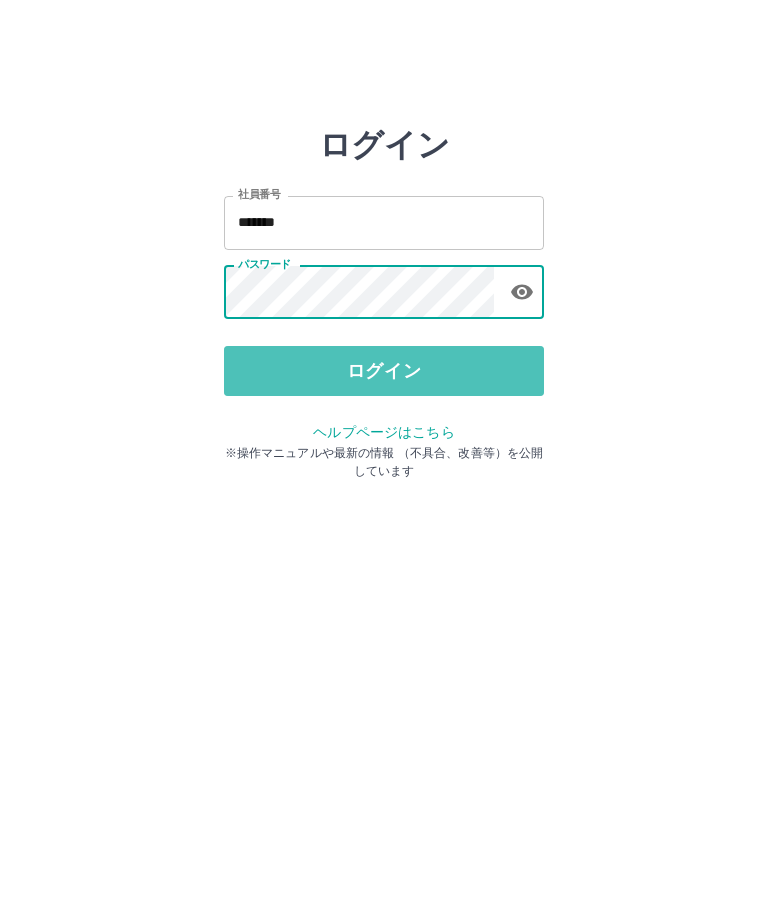 click on "ログイン" at bounding box center (384, 371) 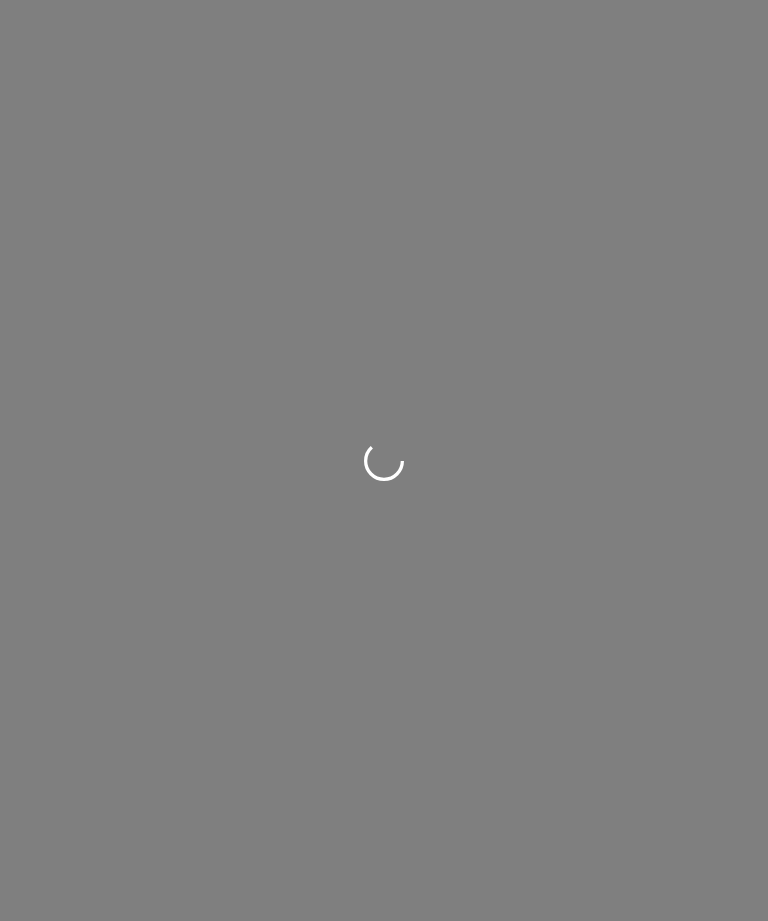 scroll, scrollTop: 0, scrollLeft: 0, axis: both 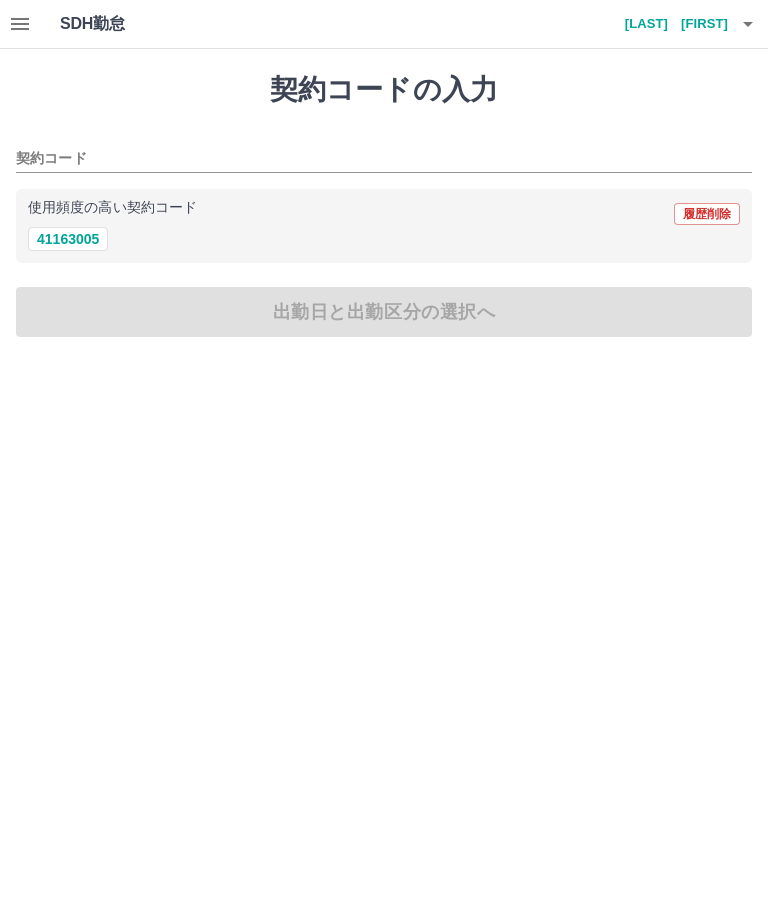 click on "41163005" at bounding box center (68, 239) 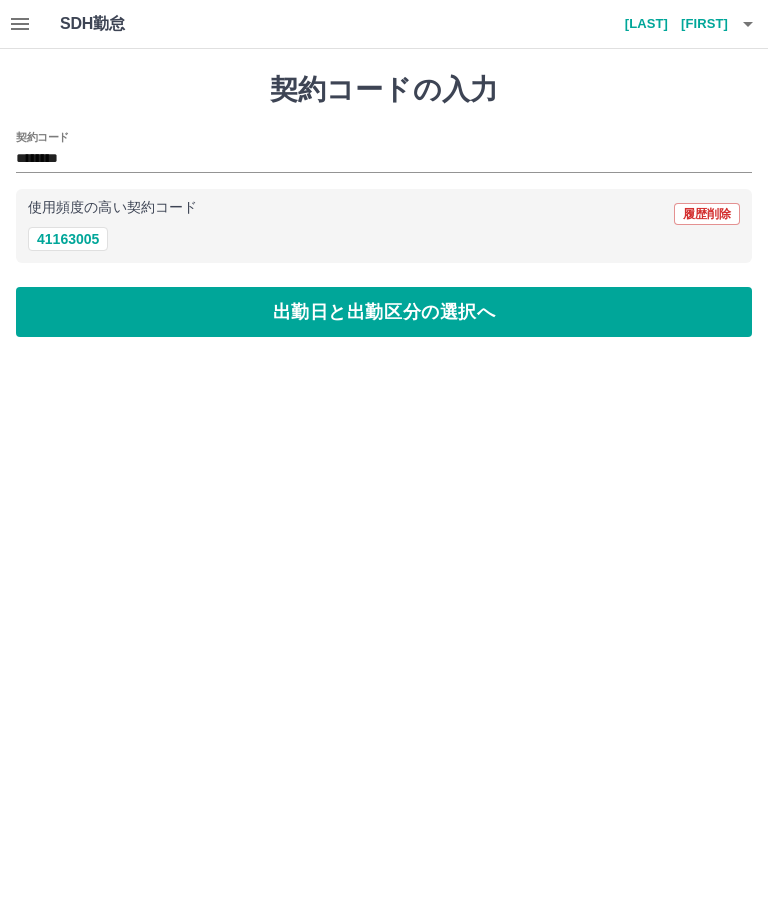 click on "出勤日と出勤区分の選択へ" at bounding box center (384, 312) 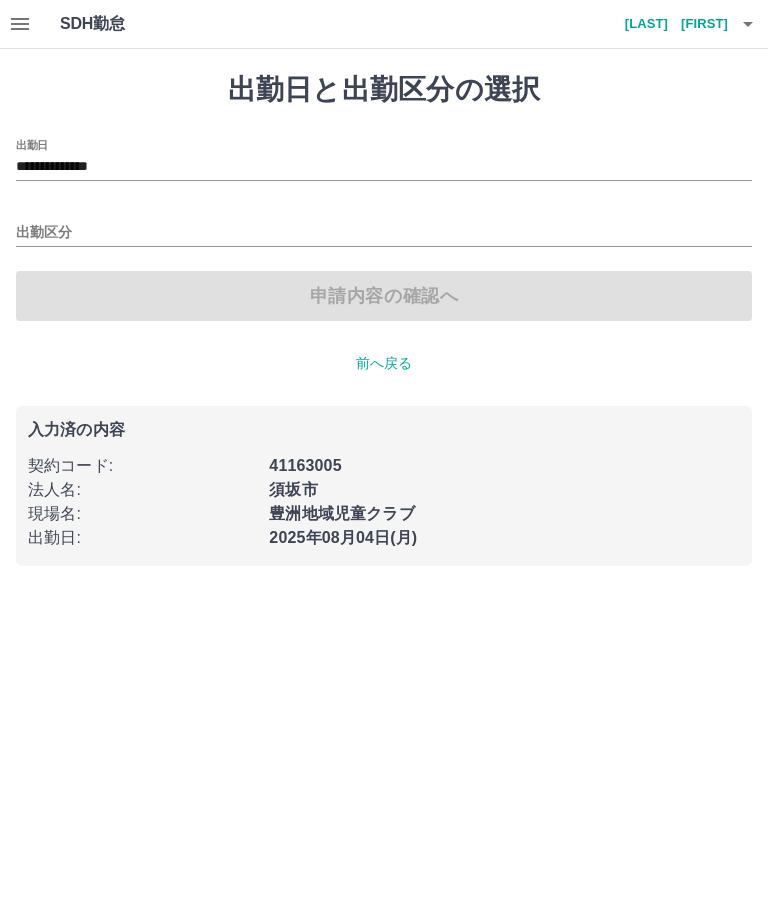 click on "**********" at bounding box center [384, 167] 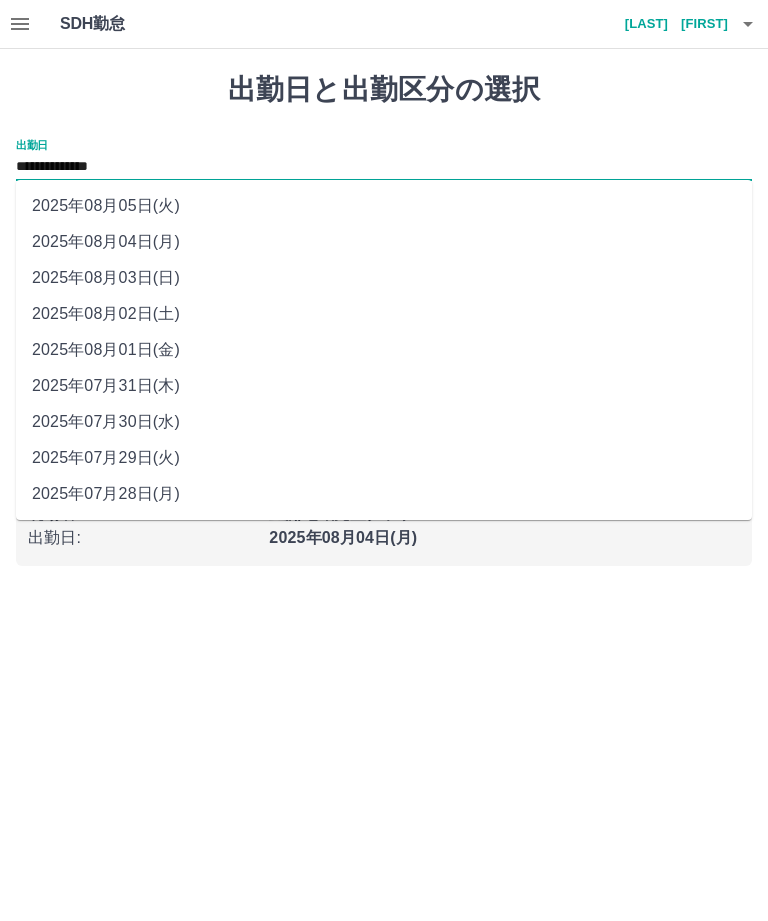 click on "**********" at bounding box center (384, 167) 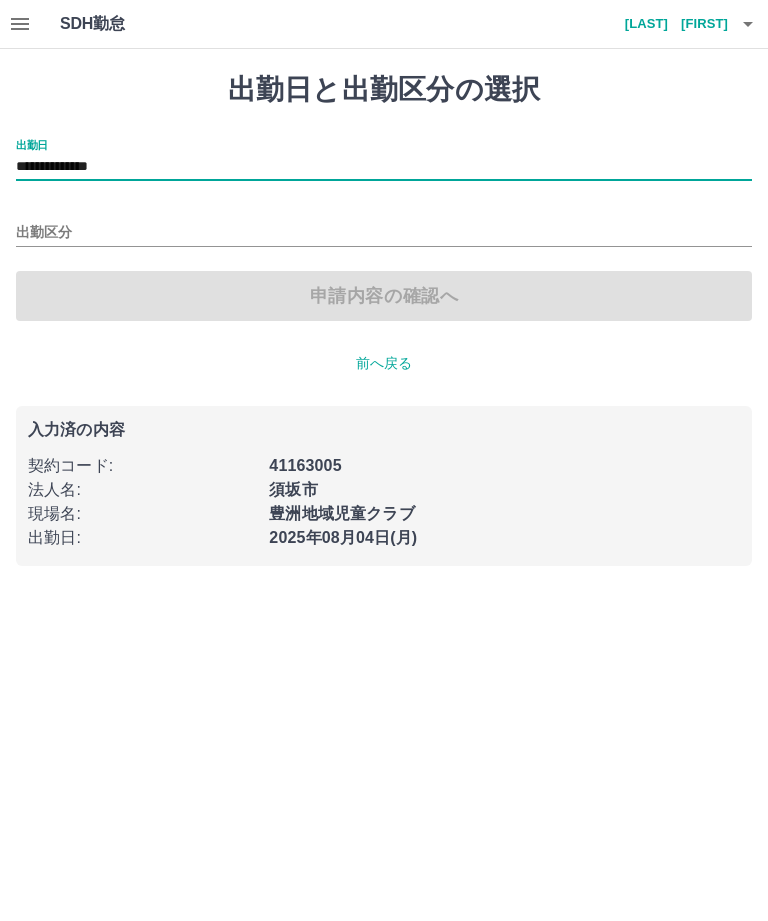 click on "**********" at bounding box center (384, 167) 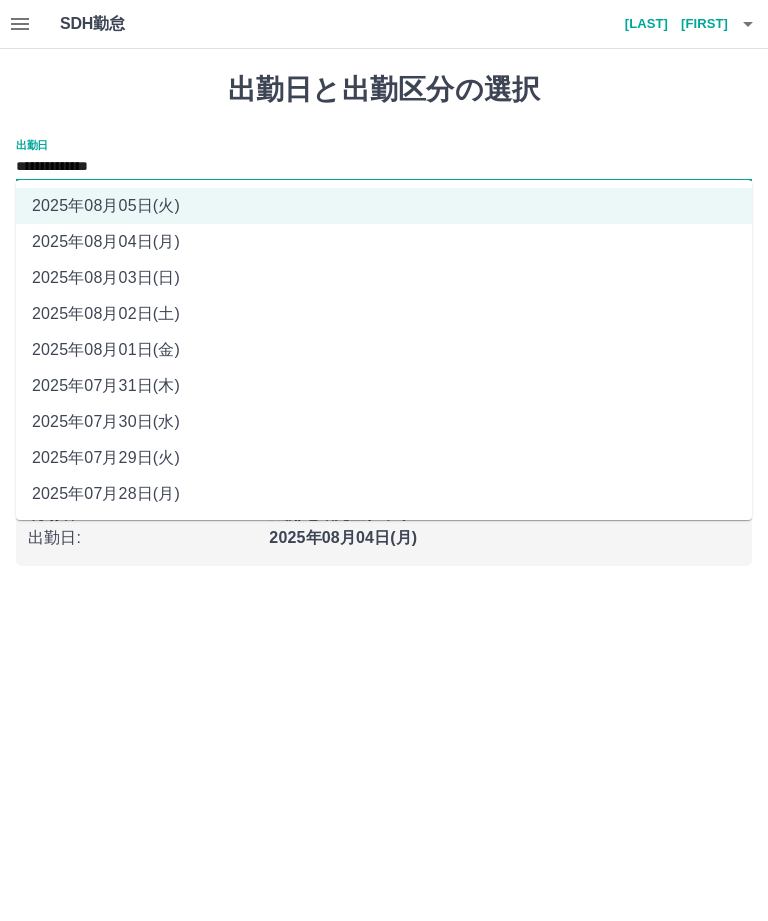 click on "2025年08月04日(月)" at bounding box center [384, 242] 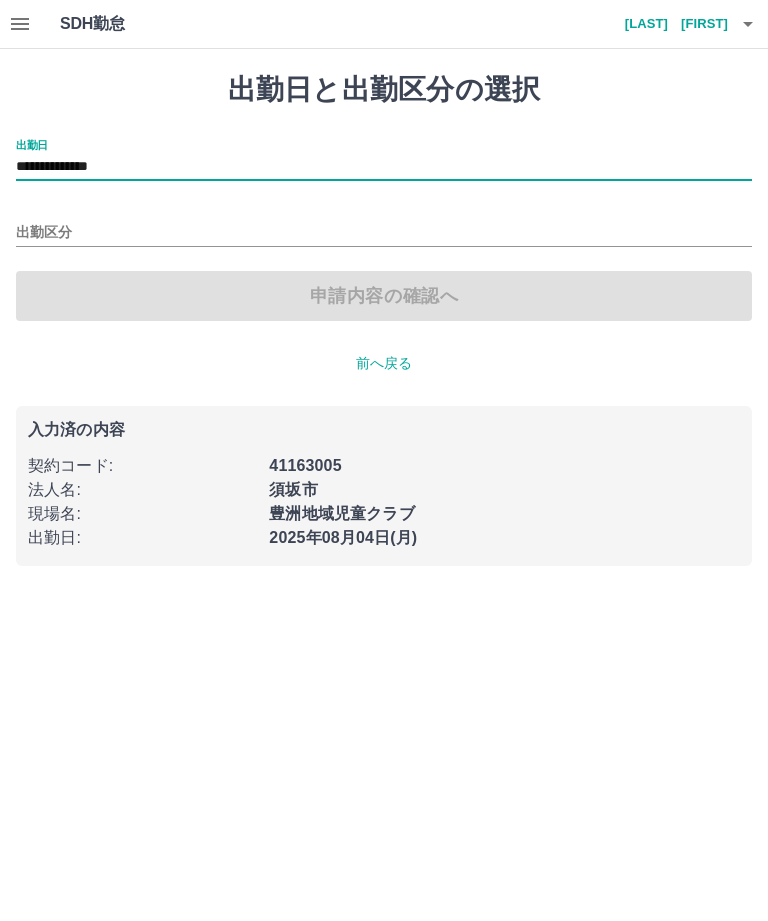 click on "**********" at bounding box center [384, 167] 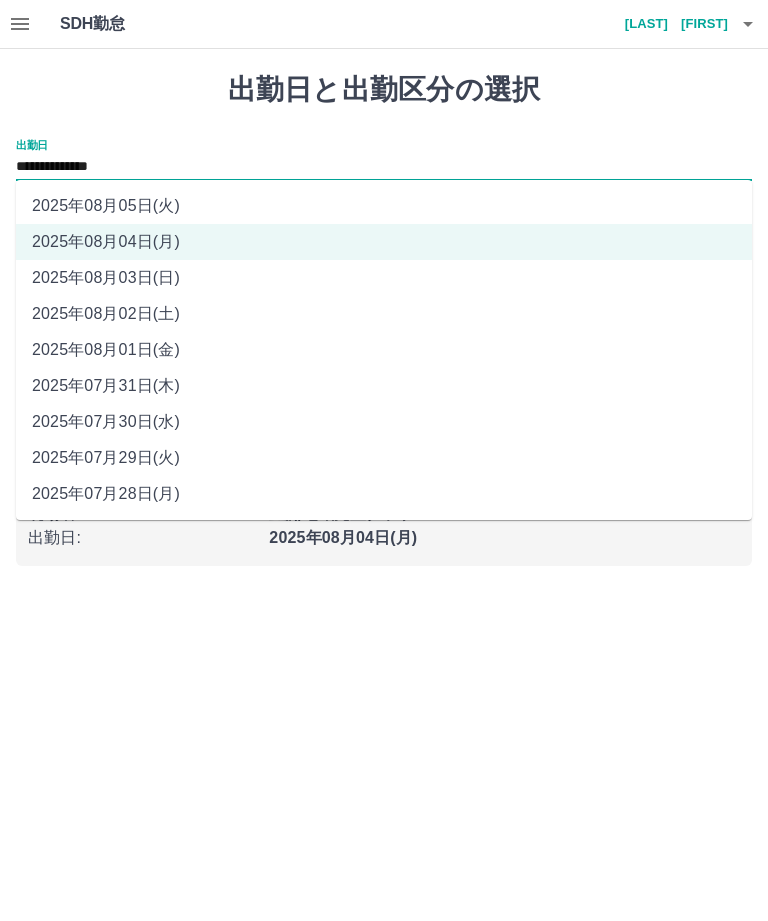 click on "2025年08月01日(金)" at bounding box center (384, 350) 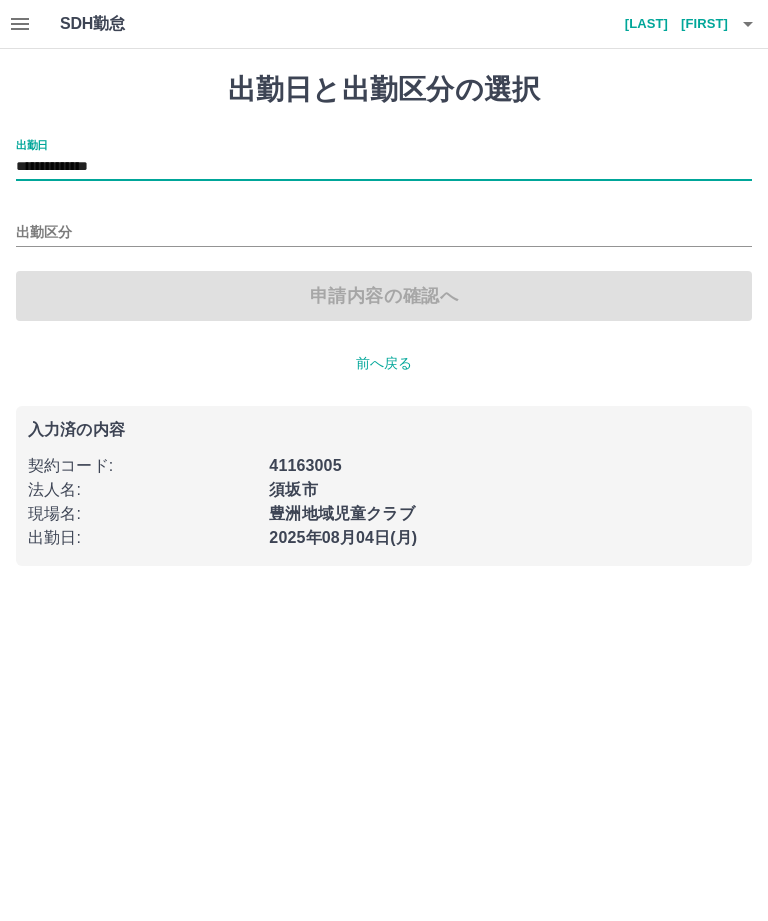 click on "申請内容の確認へ" at bounding box center [384, 296] 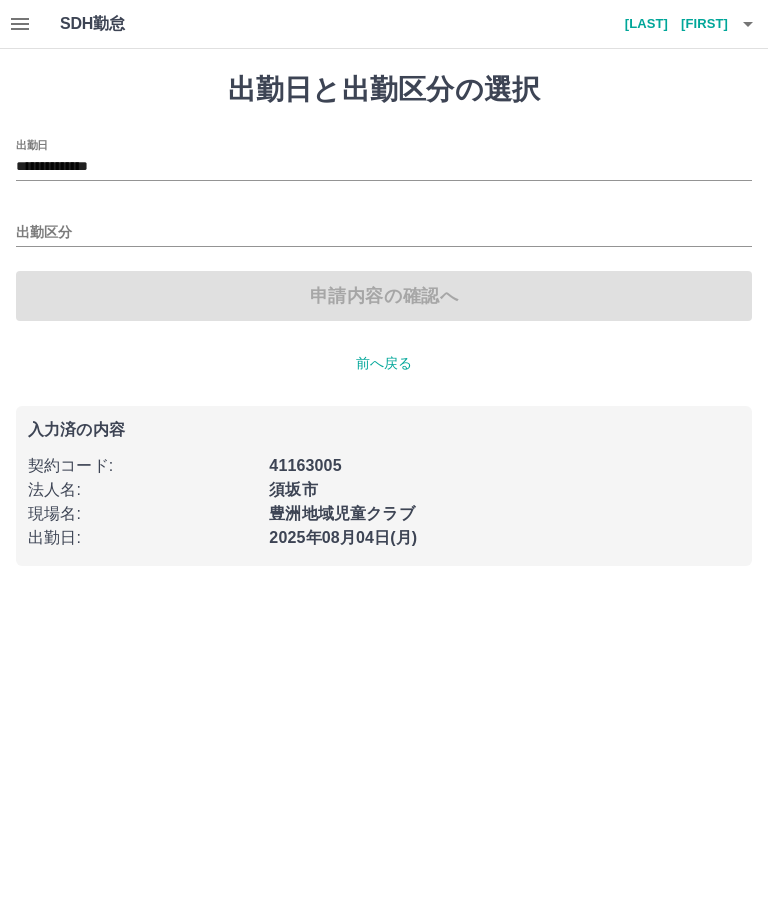 click on "出勤区分" at bounding box center (384, 233) 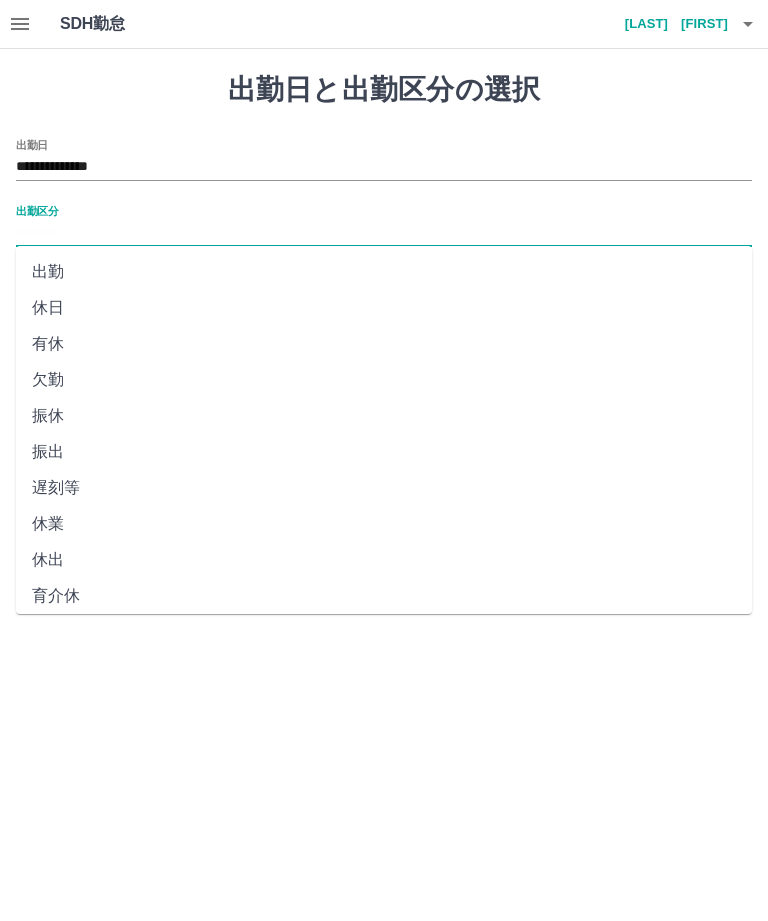 click on "出勤" at bounding box center (384, 272) 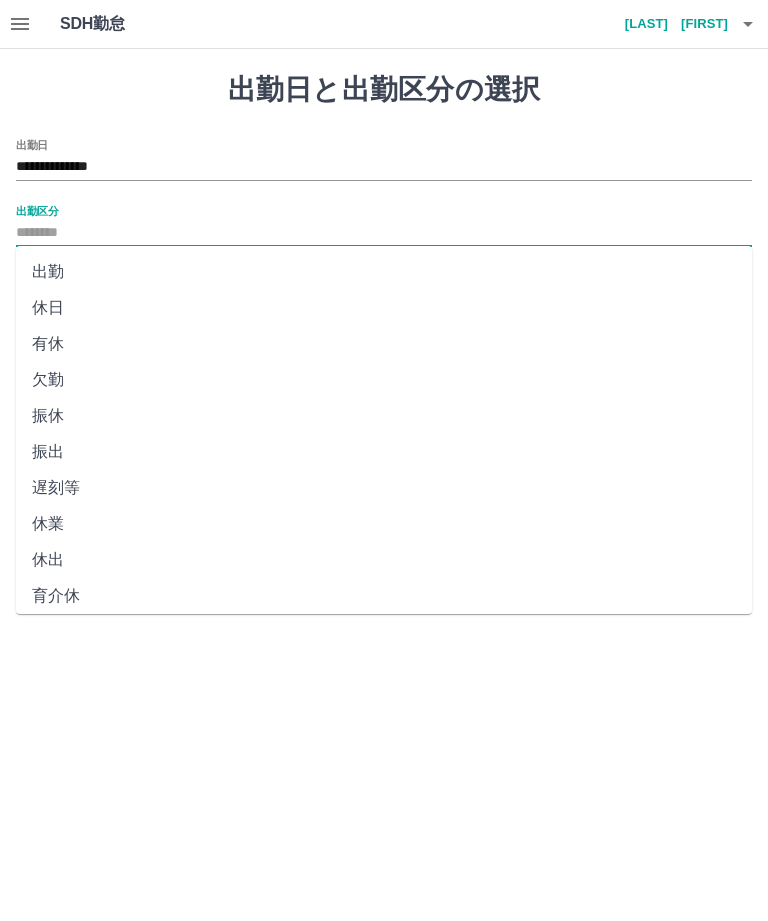 type on "**" 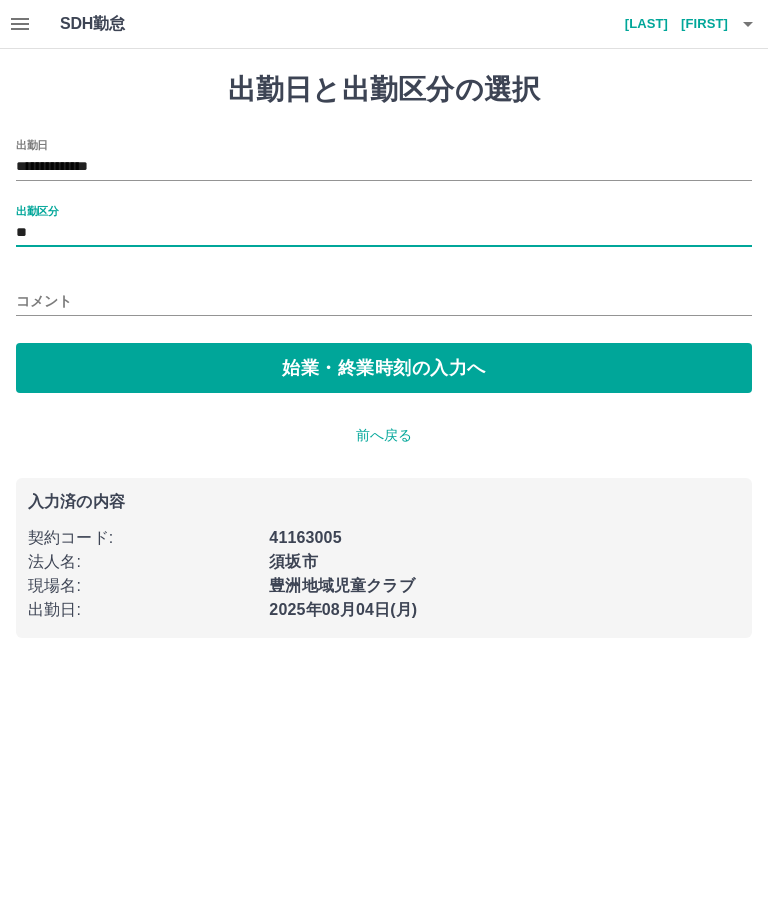 click on "始業・終業時刻の入力へ" at bounding box center [384, 368] 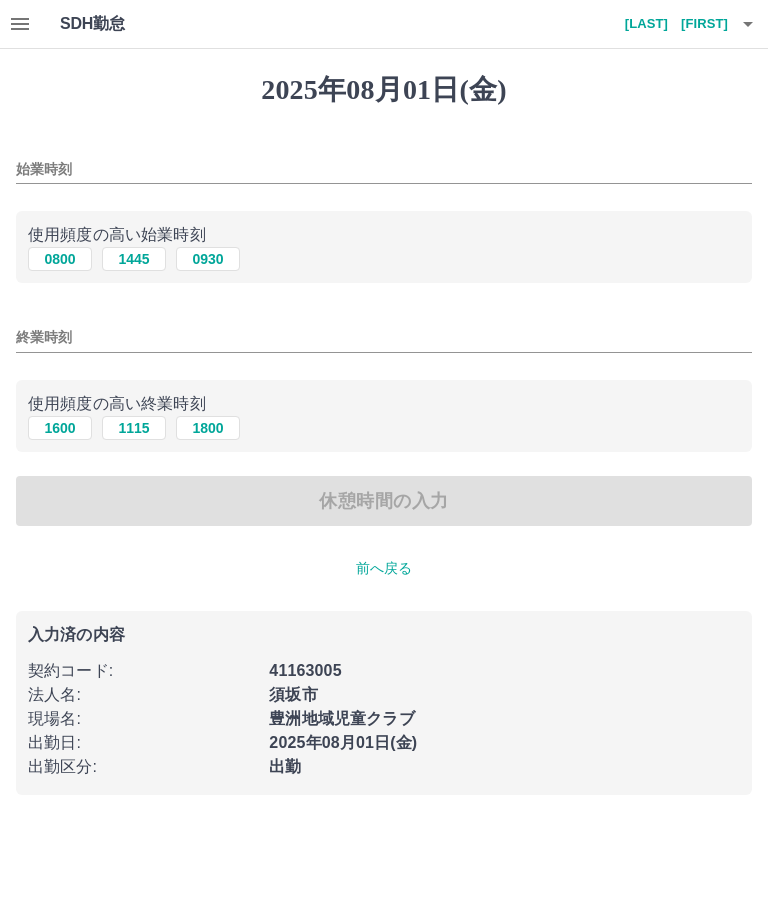 click on "始業時刻" at bounding box center (384, 169) 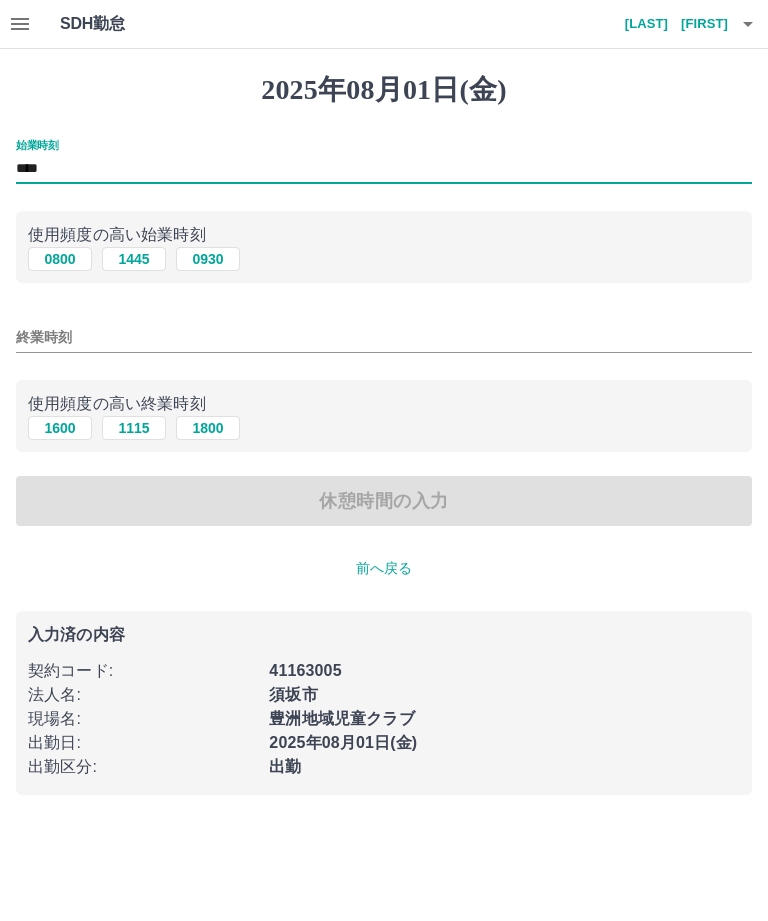 type on "****" 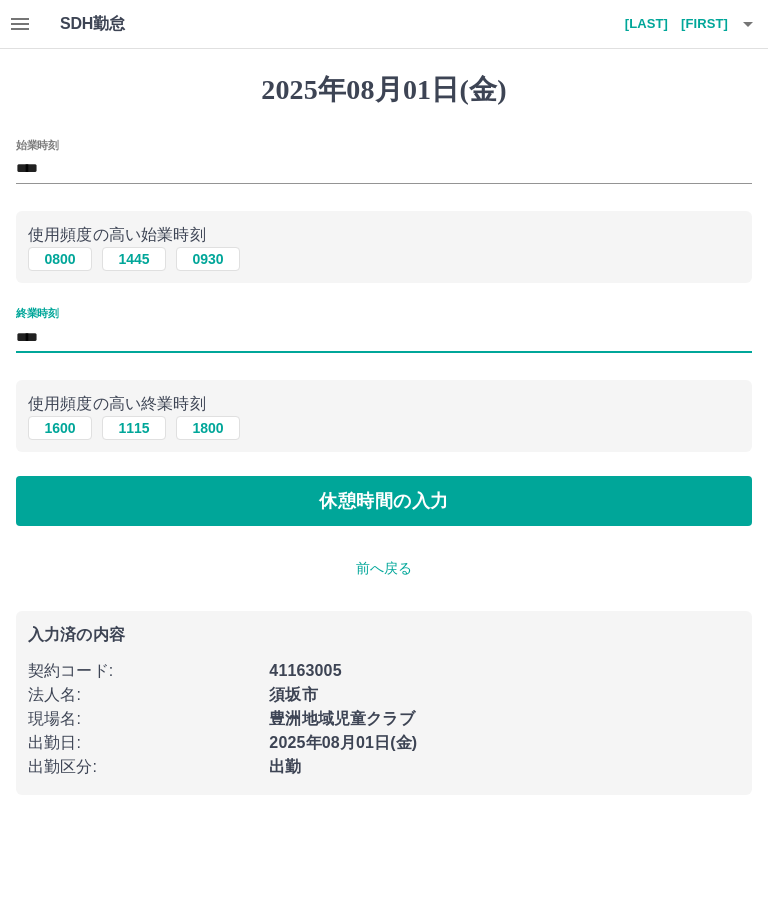 type on "****" 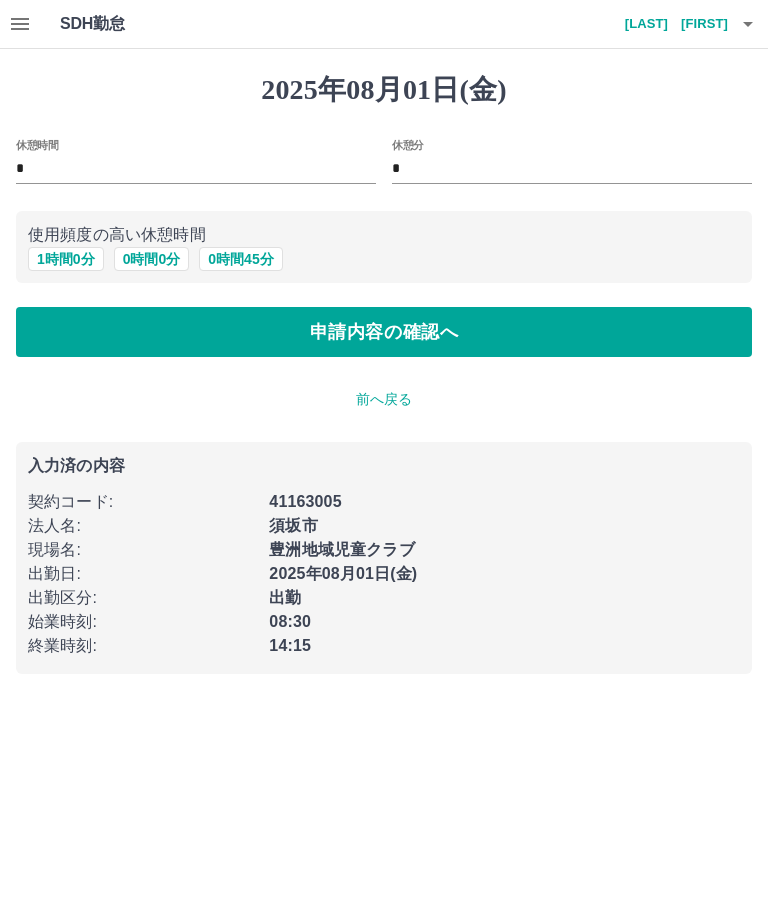 click on "0 時間 0 分" at bounding box center [152, 259] 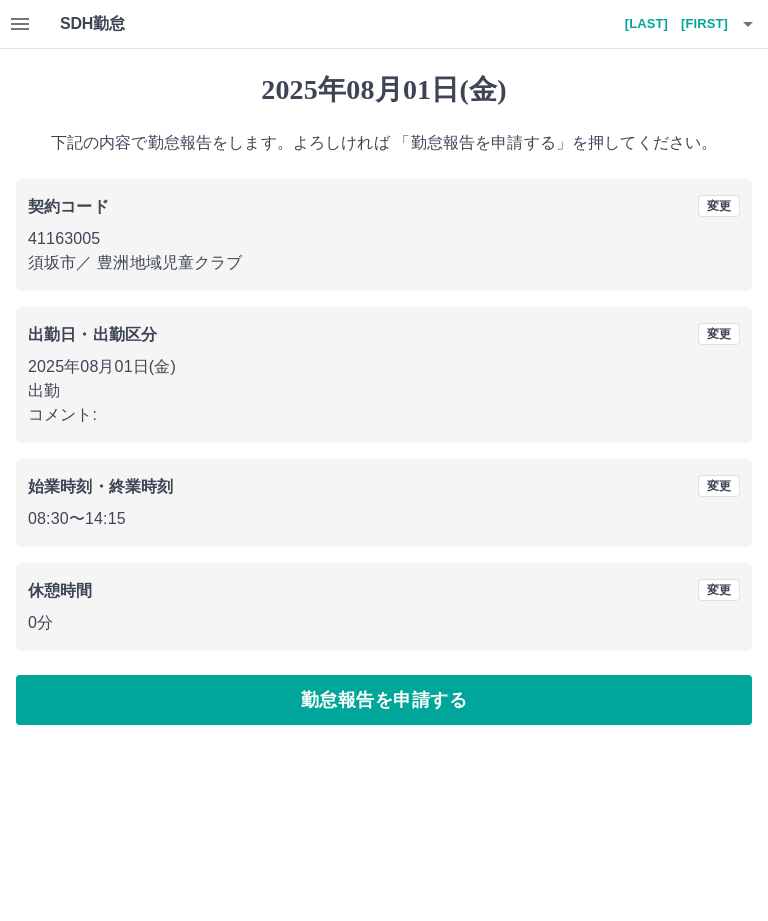 click on "勤怠報告を申請する" at bounding box center (384, 700) 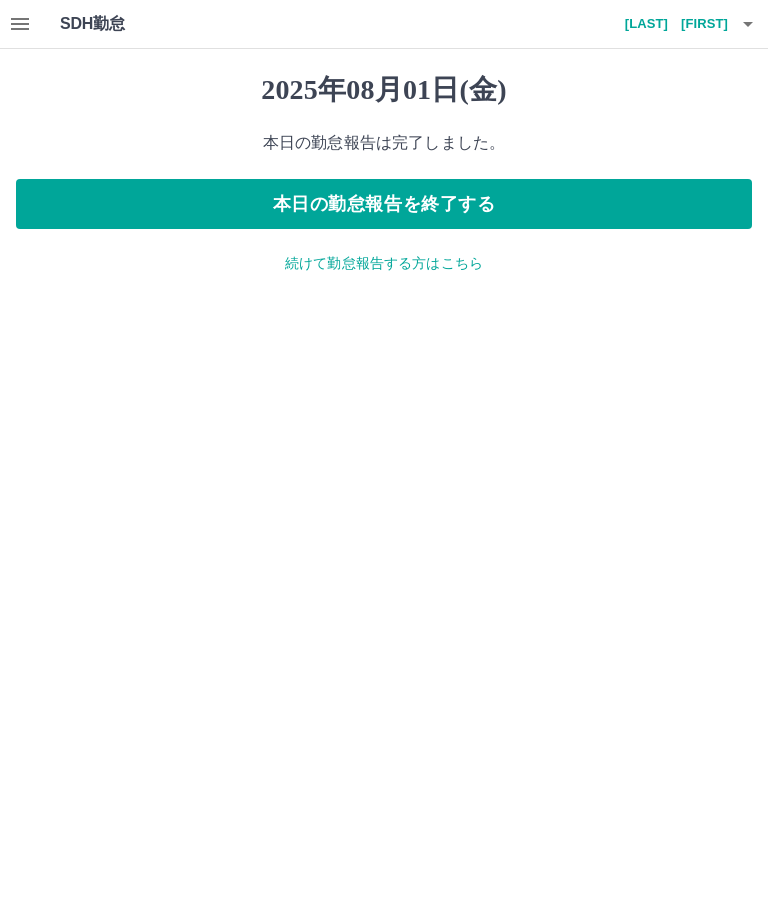 click on "続けて勤怠報告する方はこちら" at bounding box center [384, 263] 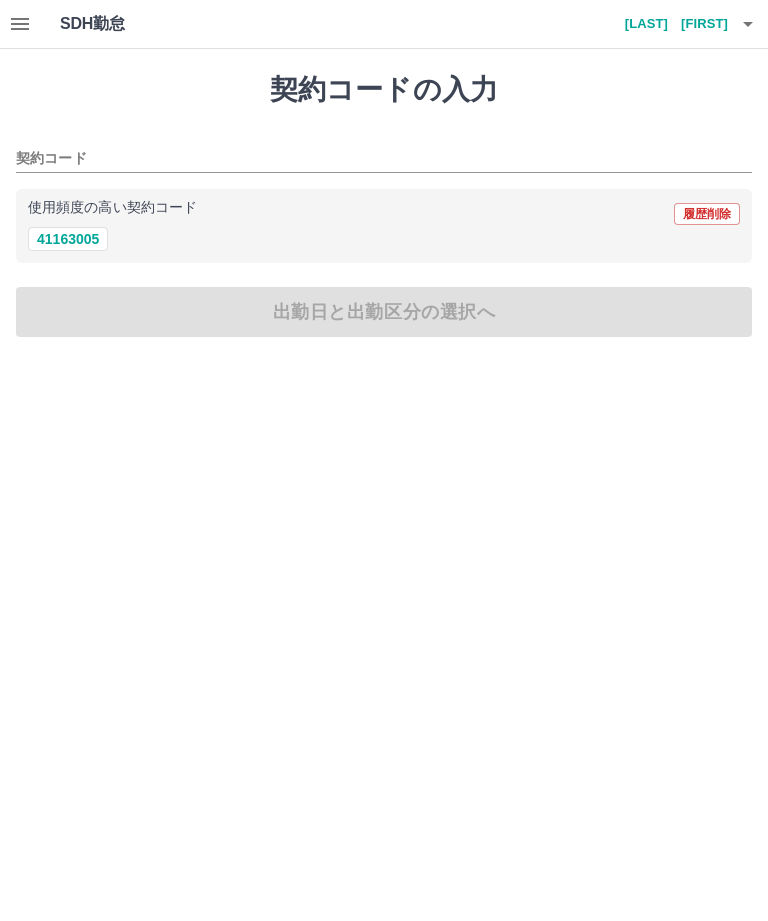 click on "41163005" at bounding box center (68, 239) 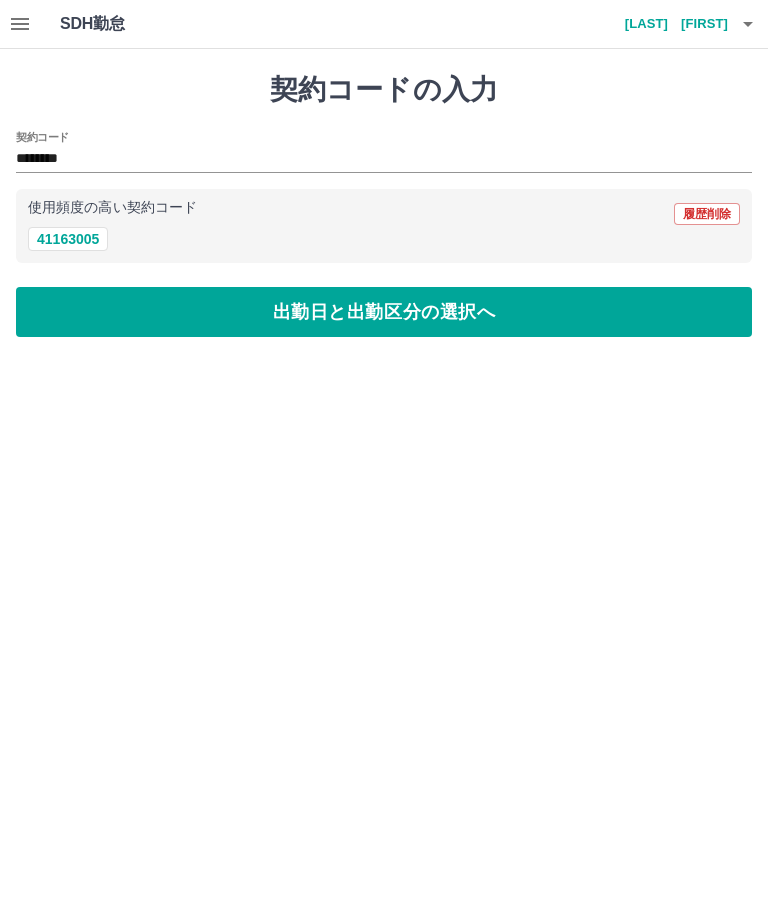 click on "出勤日と出勤区分の選択へ" at bounding box center [384, 312] 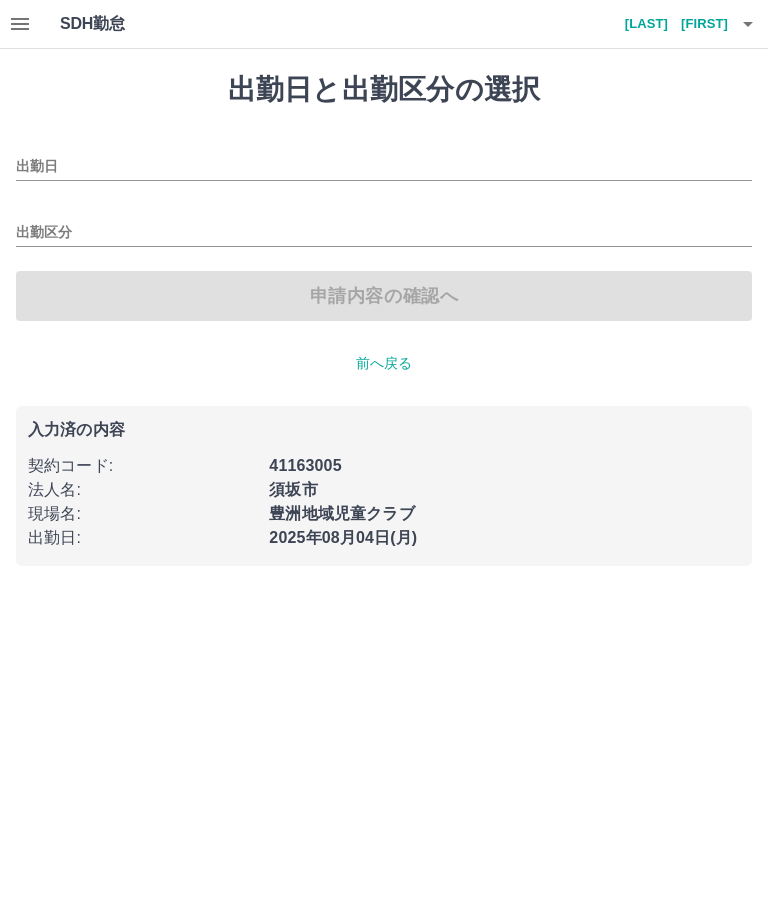 type on "**********" 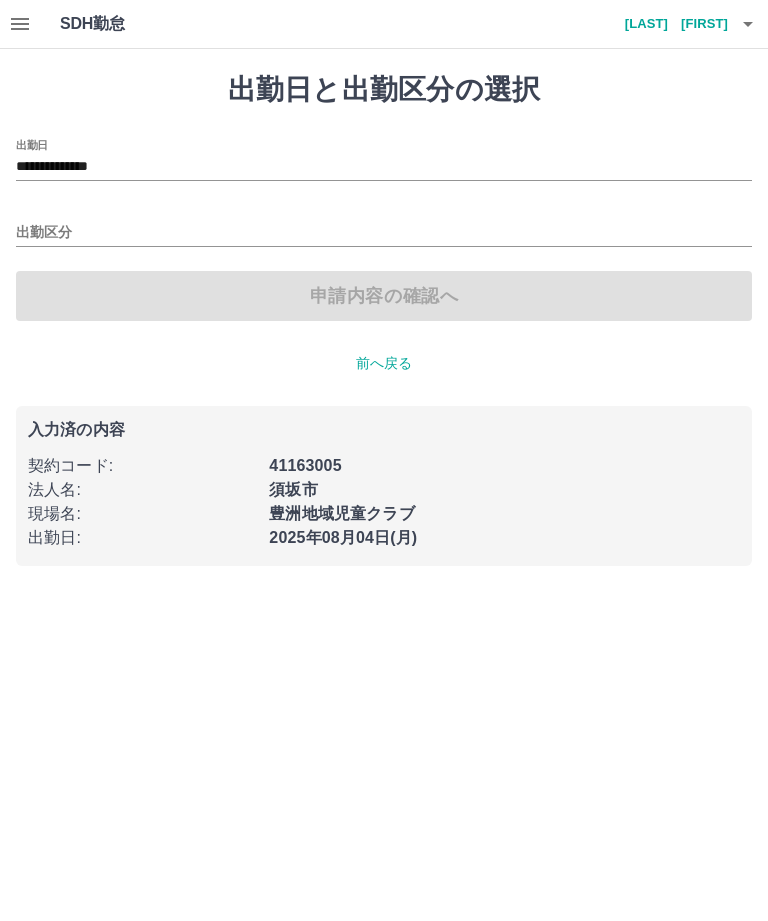 click on "出勤区分" at bounding box center [384, 233] 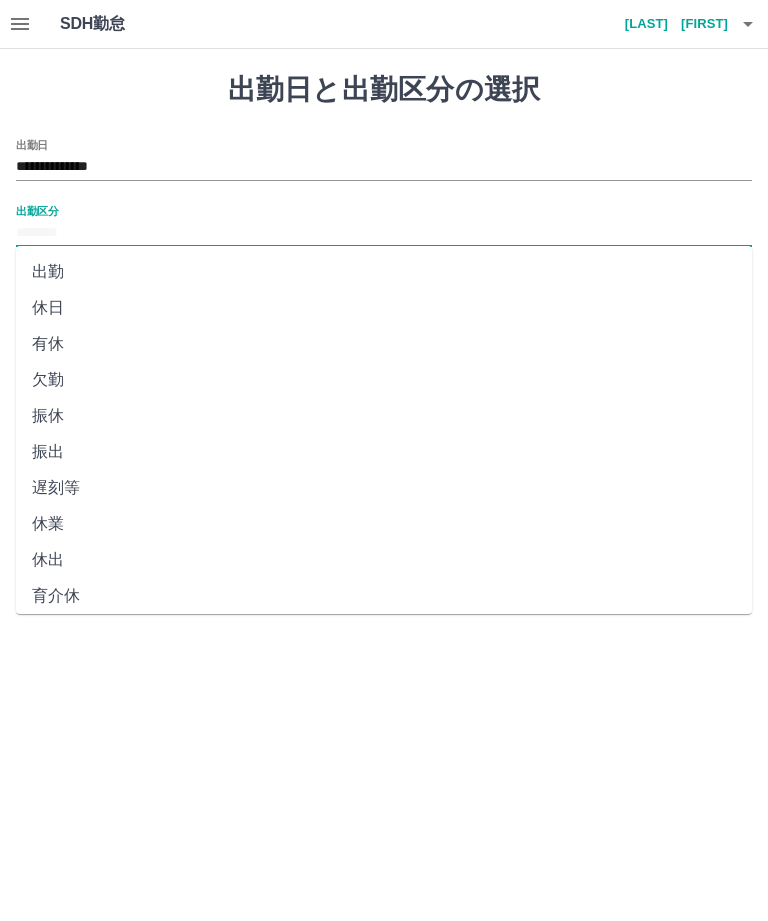 click on "出勤" at bounding box center (384, 272) 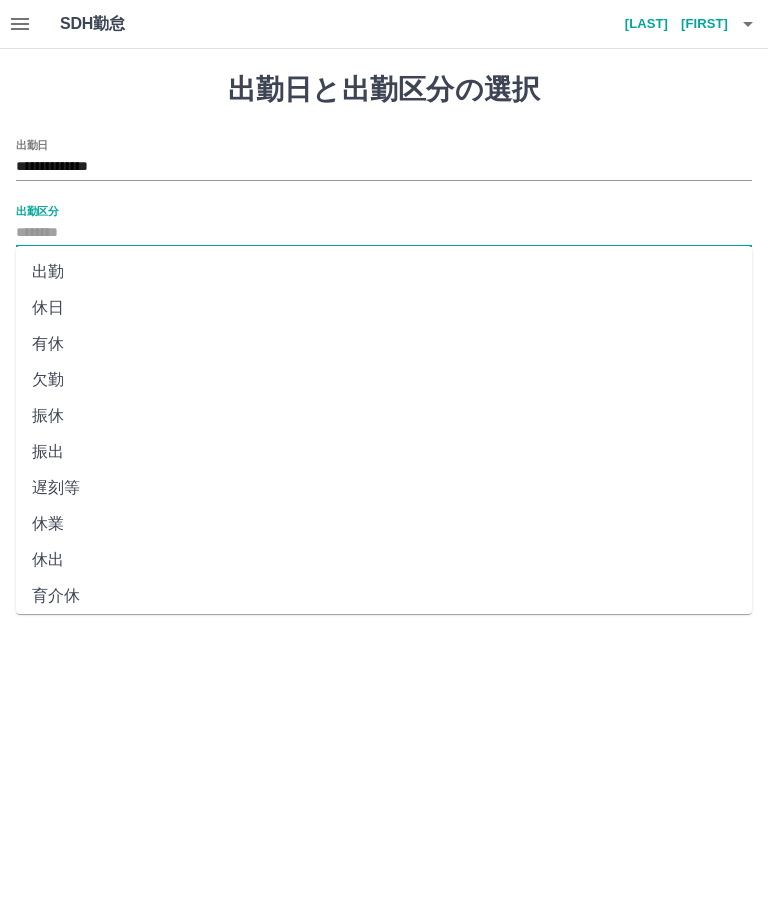 type on "**" 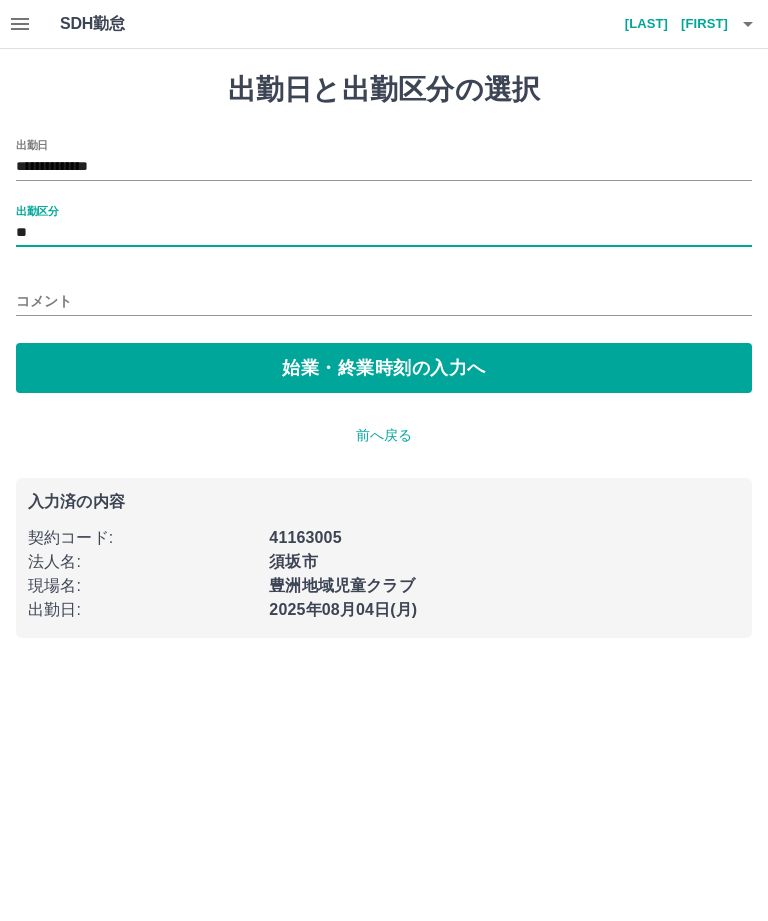 click on "始業・終業時刻の入力へ" at bounding box center (384, 368) 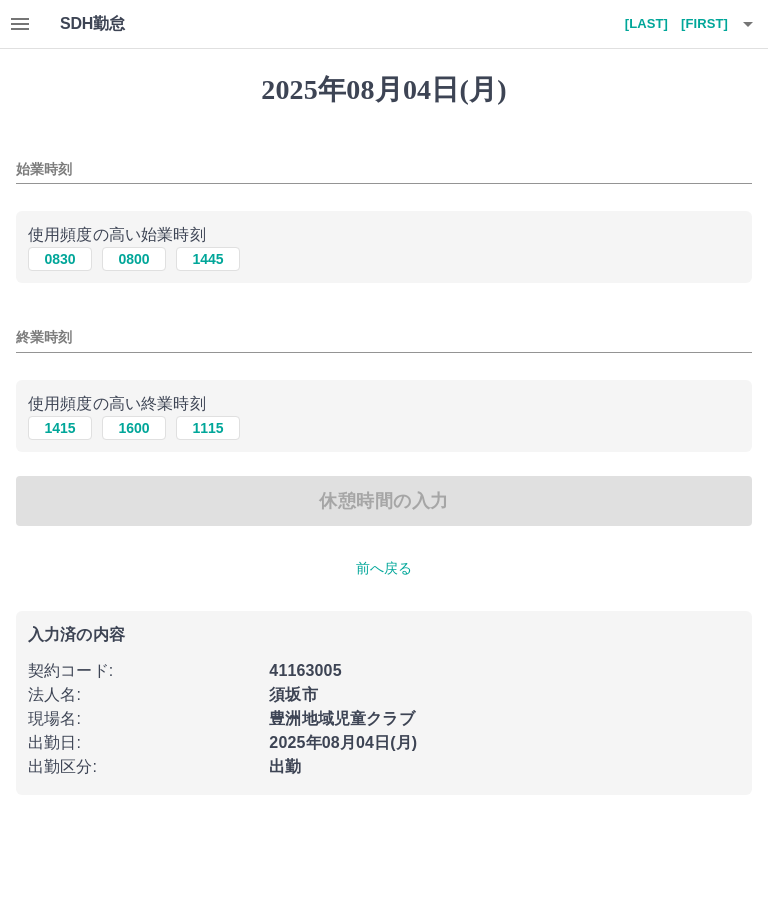 click on "0830" at bounding box center (60, 259) 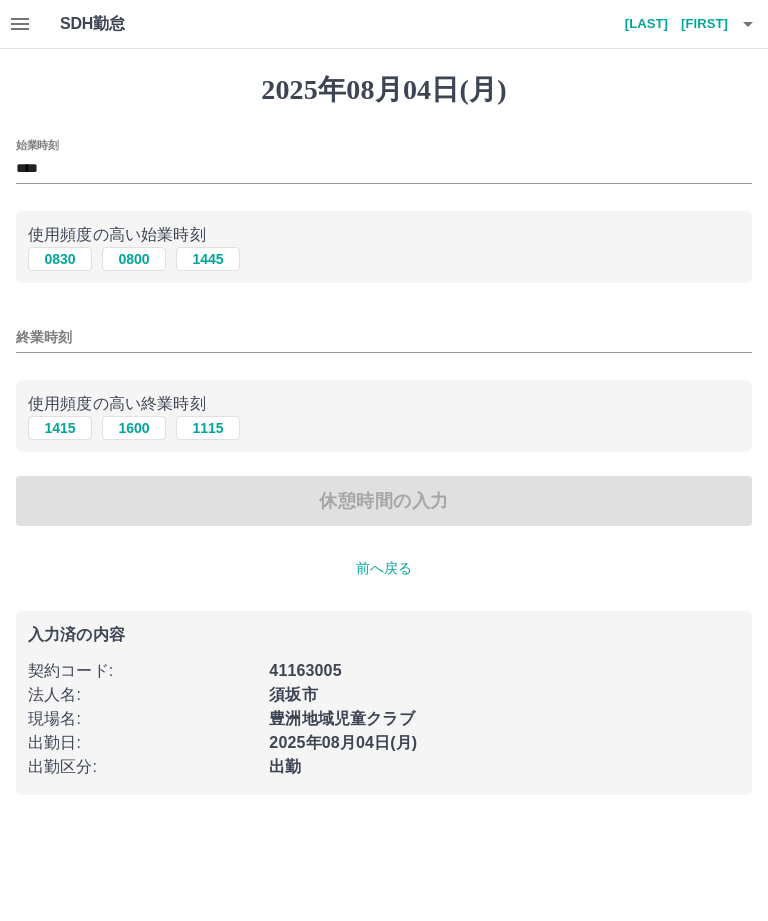 click on "1415" at bounding box center (60, 428) 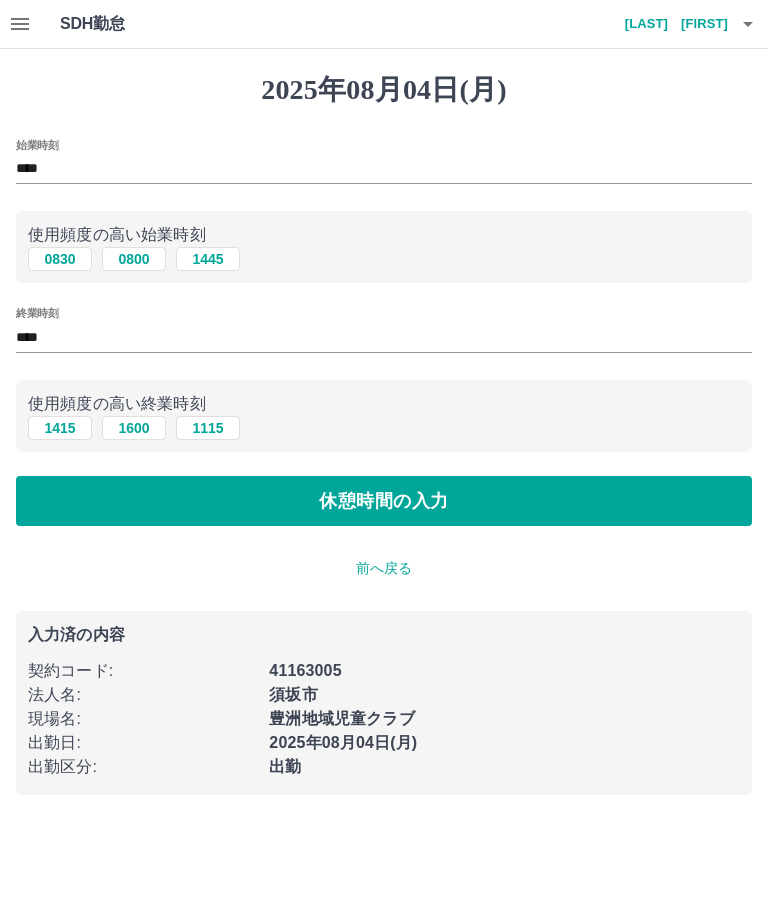 click on "休憩時間の入力" at bounding box center [384, 501] 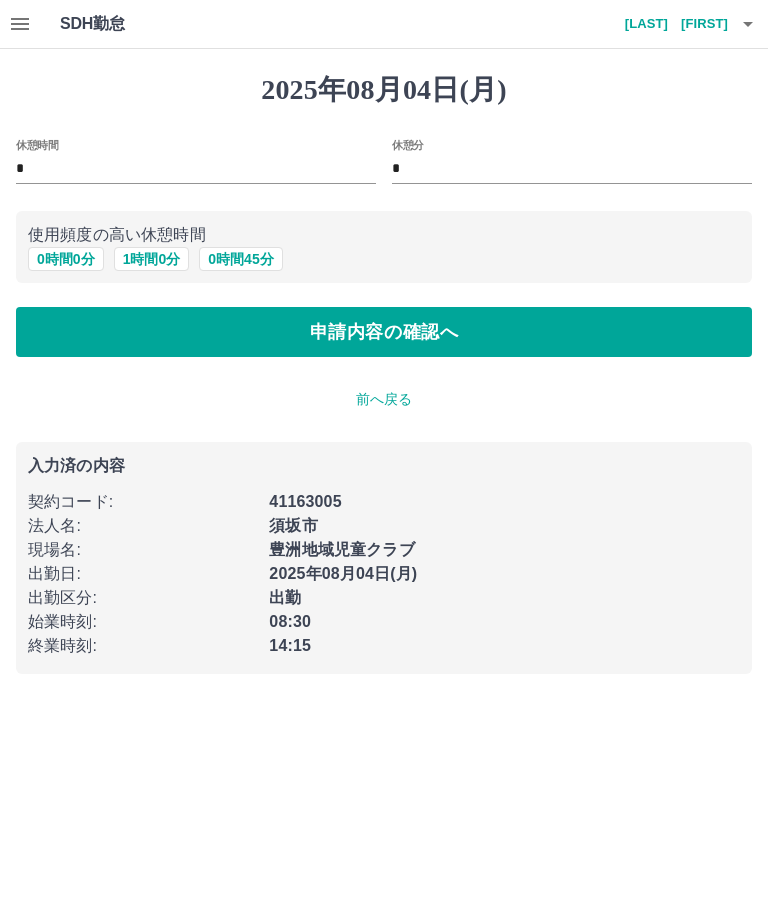 click on "0 時間 0 分" at bounding box center [66, 259] 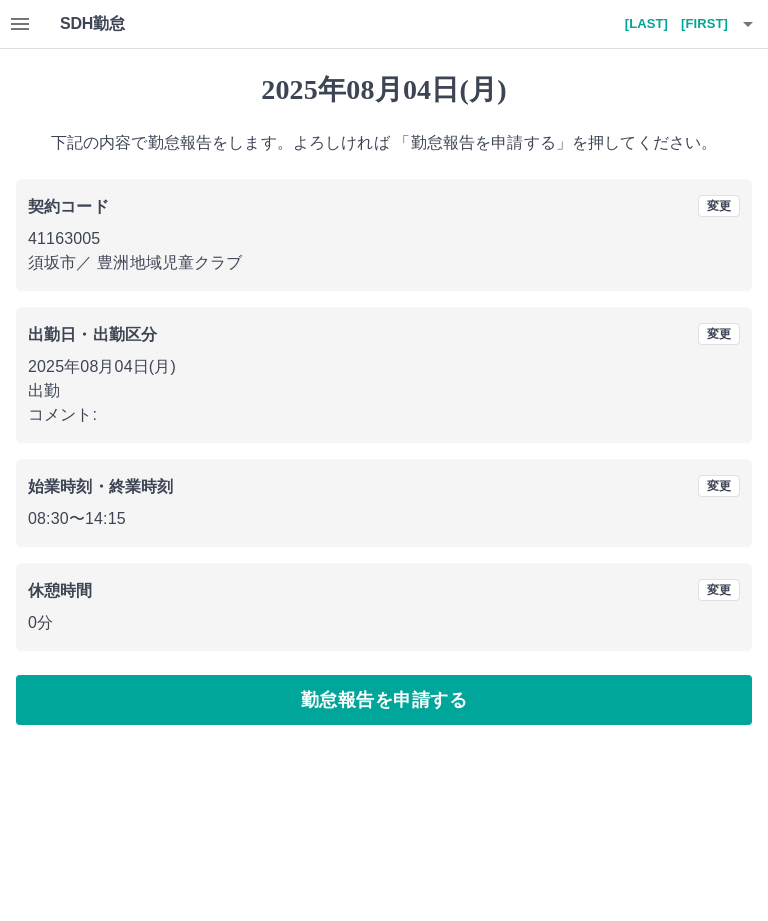 click on "勤怠報告を申請する" at bounding box center (384, 700) 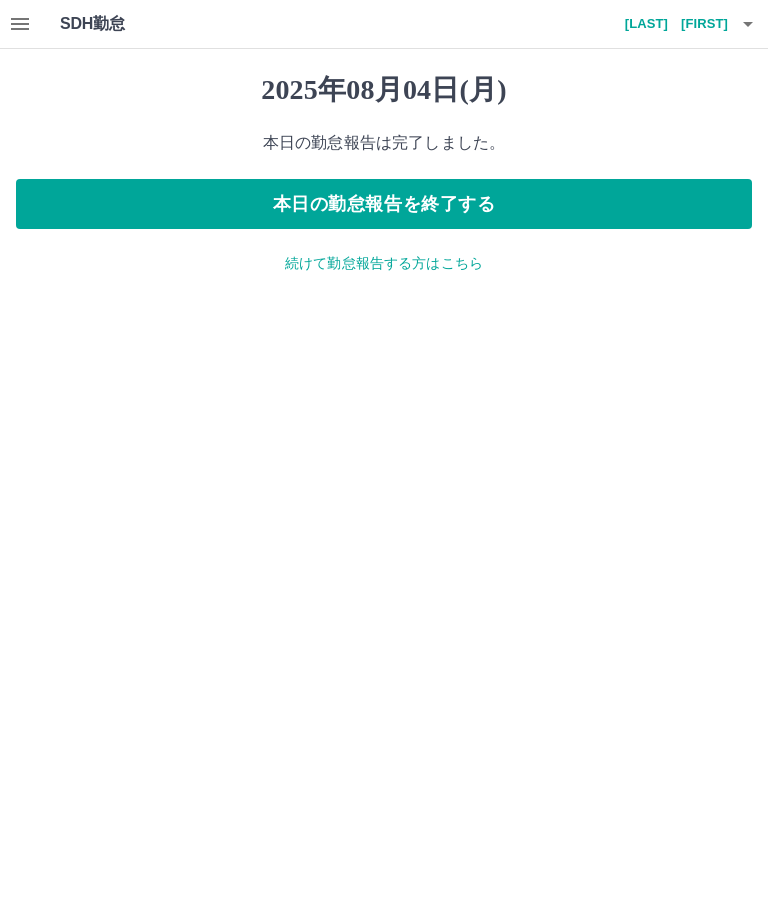 click on "本日の勤怠報告を終了する" at bounding box center [384, 204] 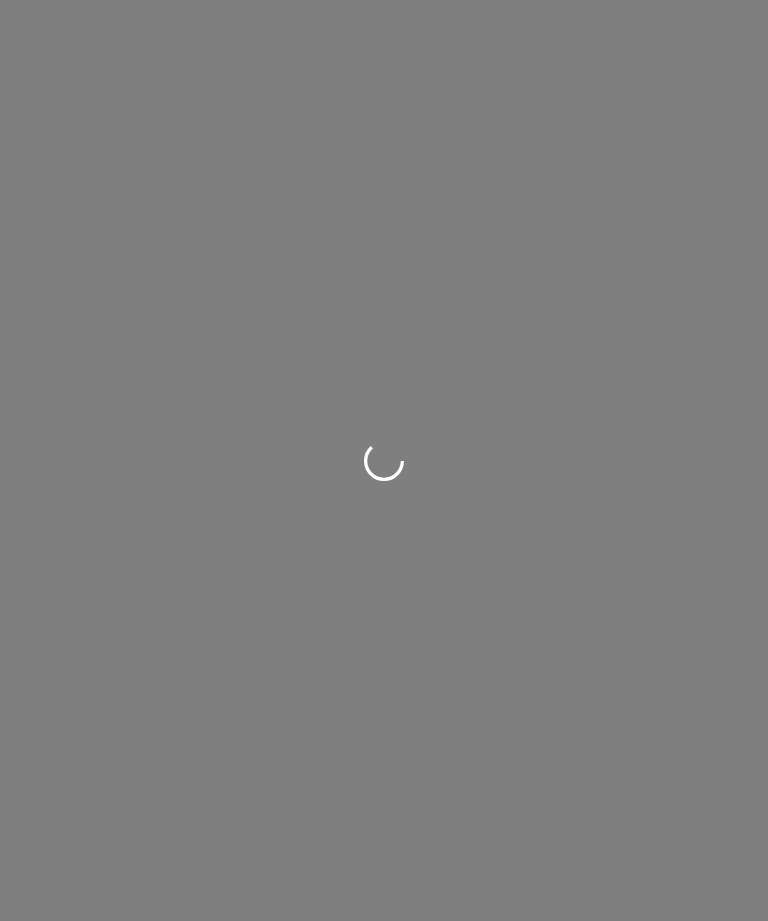 scroll, scrollTop: 0, scrollLeft: 0, axis: both 